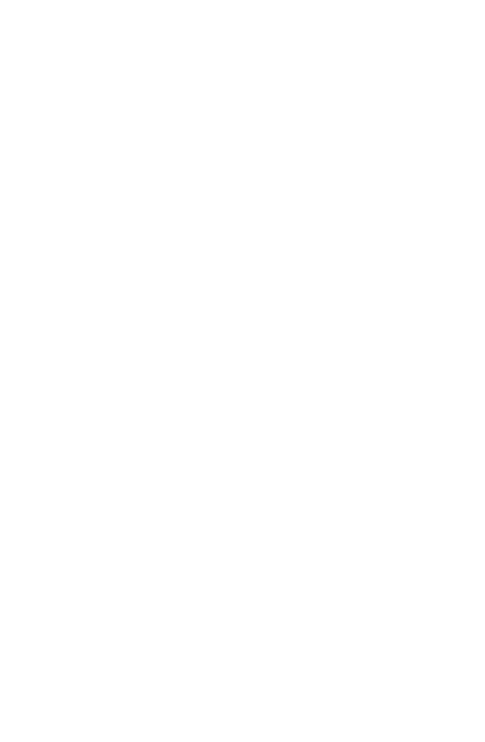 scroll, scrollTop: 0, scrollLeft: 0, axis: both 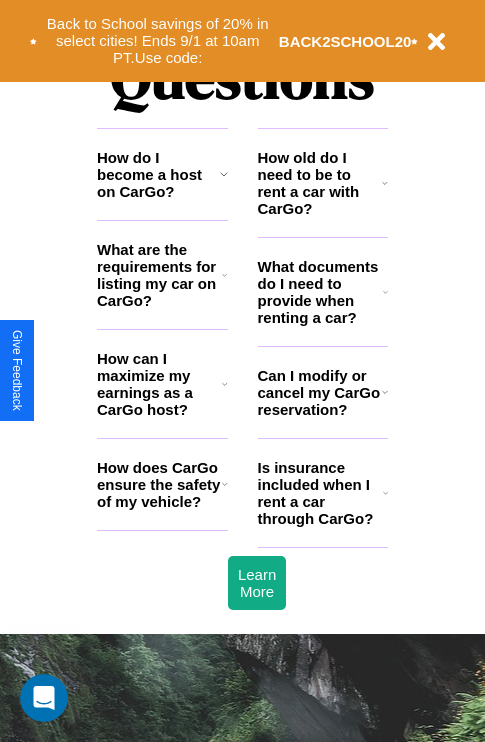 click on "What are the requirements for listing my car on CarGo?" at bounding box center [159, 275] 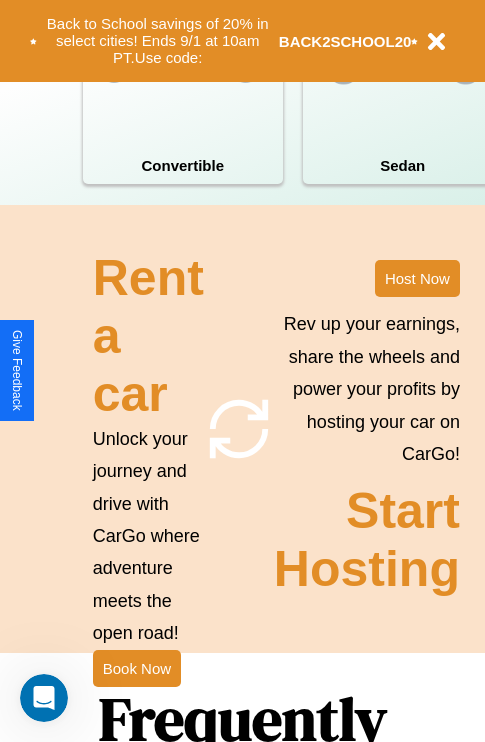 scroll, scrollTop: 1558, scrollLeft: 0, axis: vertical 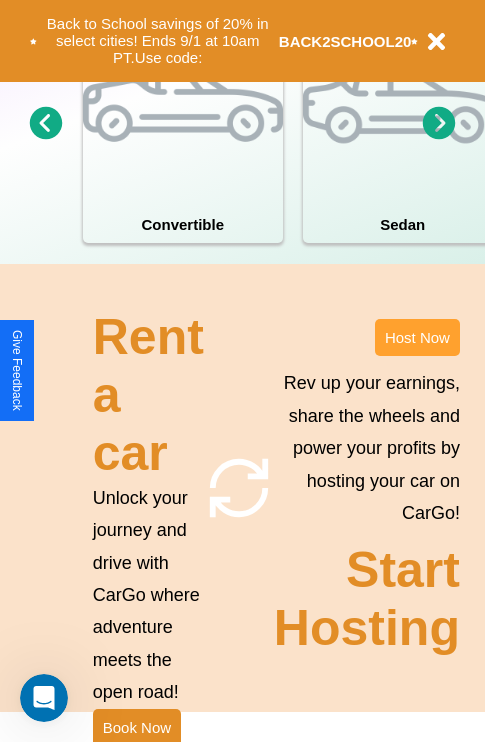 click on "Host Now" at bounding box center (417, 337) 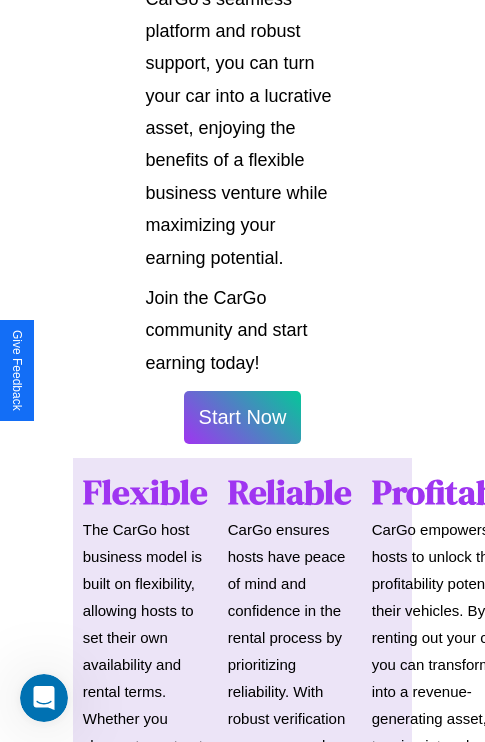 scroll, scrollTop: 3255, scrollLeft: 0, axis: vertical 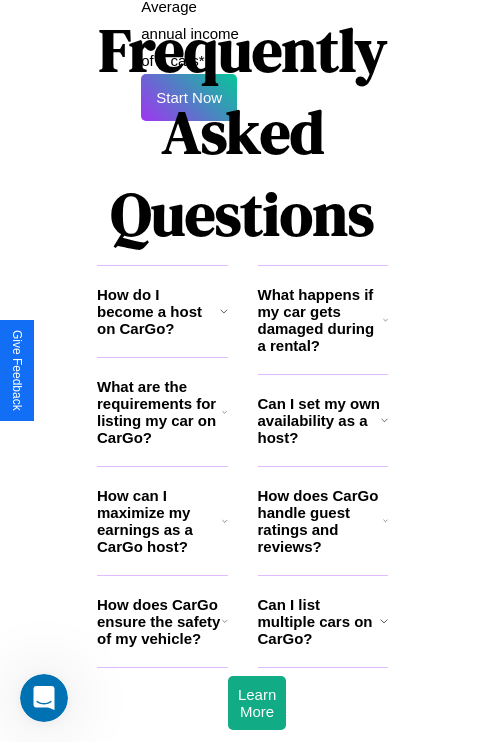 click 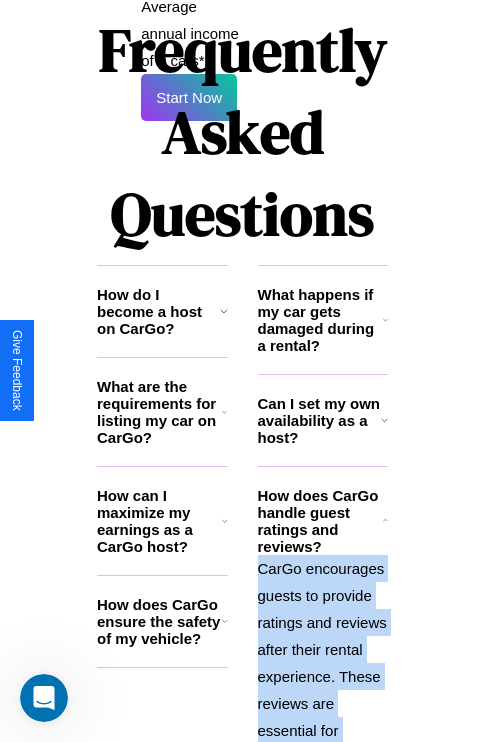 click on "CarGo encourages guests to provide ratings and reviews after their rental experience. These reviews are essential for building trust within the community. As a host, you can also leave reviews for guests, helping to maintain accountability and ensuring a positive hosting experience." at bounding box center (323, 771) 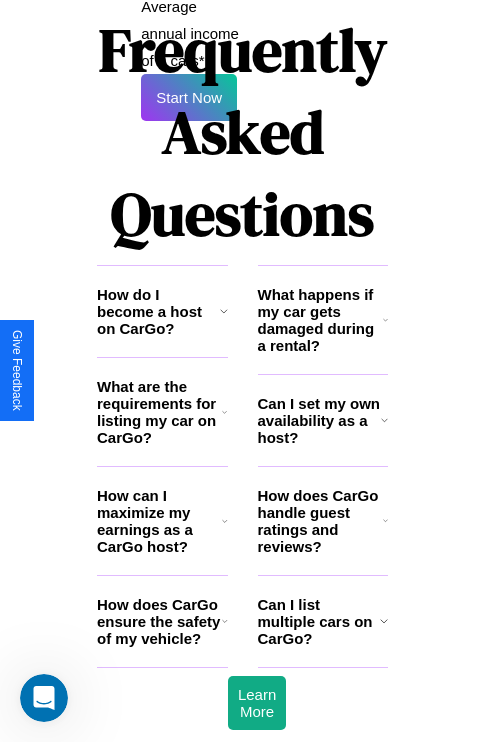 click on "What happens if my car gets damaged during a rental?" at bounding box center [320, 320] 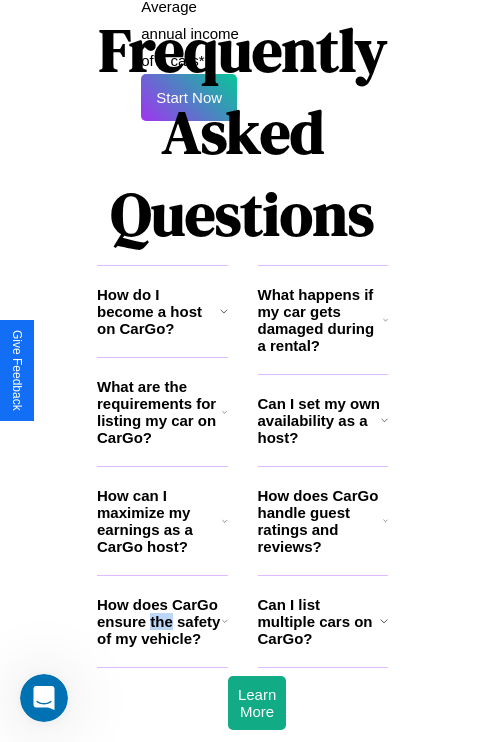 click on "How does CarGo ensure the safety of my vehicle?" at bounding box center (159, 621) 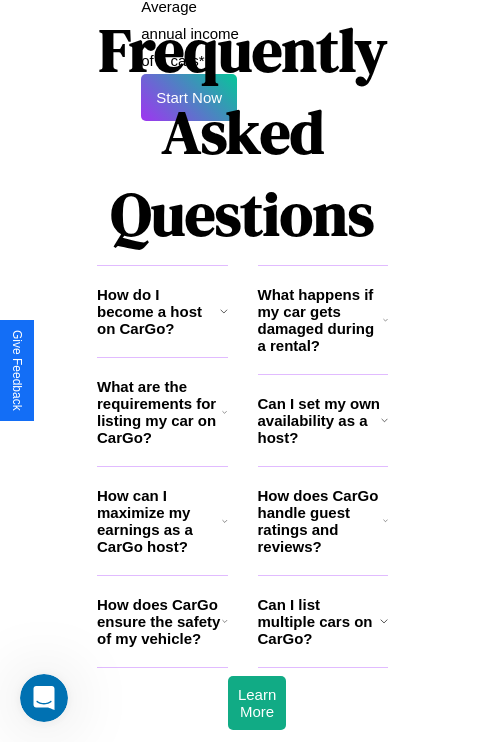 click 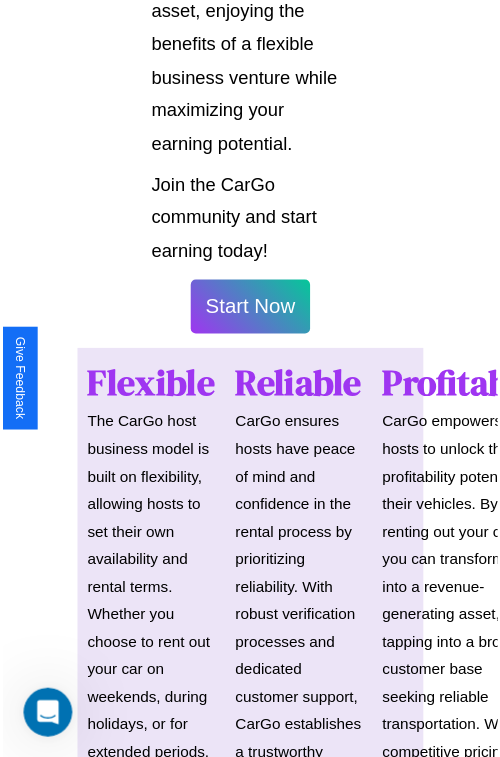 scroll, scrollTop: 1417, scrollLeft: 0, axis: vertical 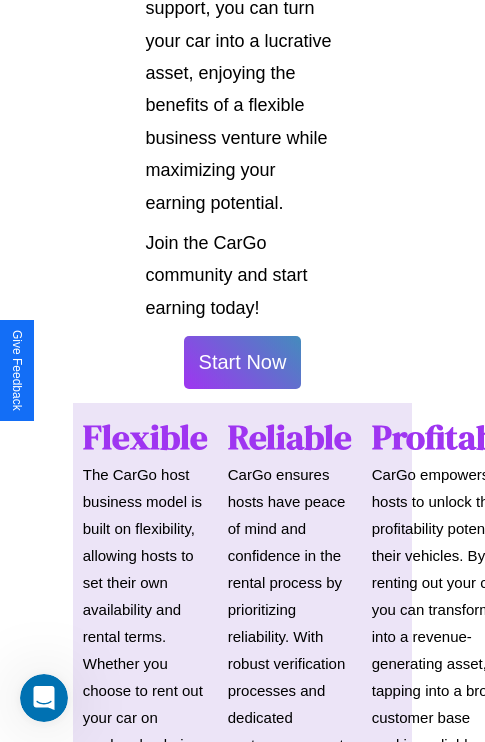 click on "Start Now" at bounding box center [243, 362] 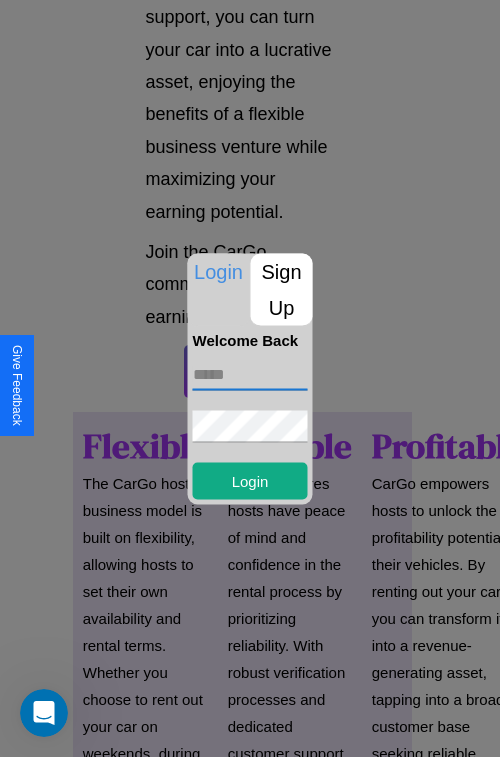 click at bounding box center (250, 374) 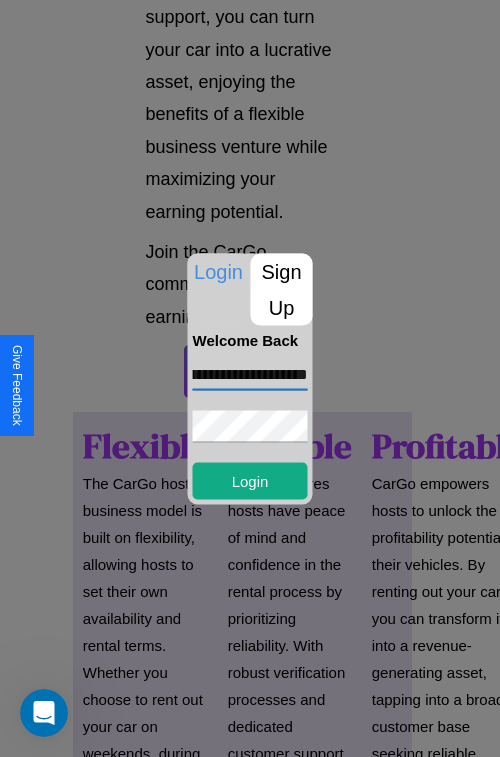 scroll, scrollTop: 0, scrollLeft: 77, axis: horizontal 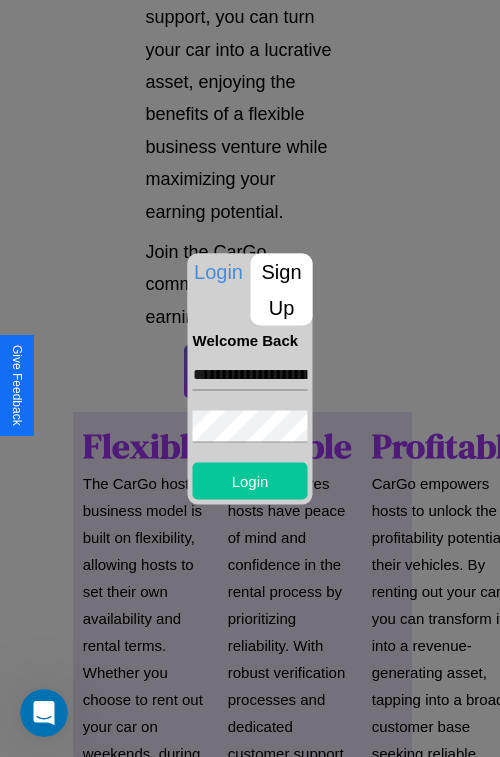click on "Login" at bounding box center (250, 480) 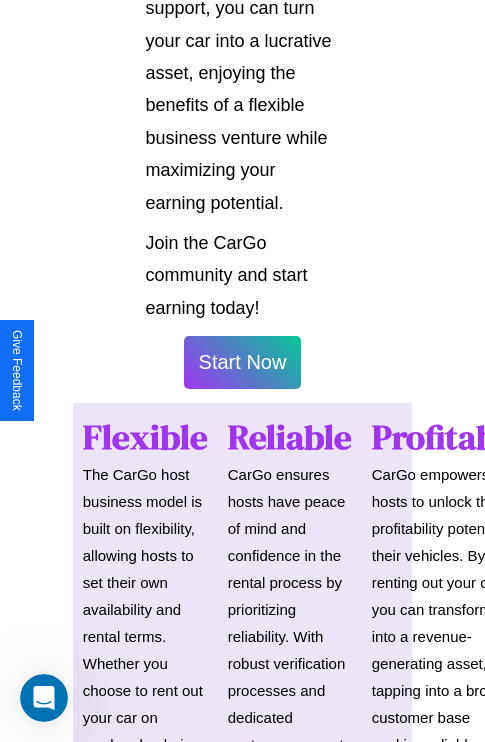 scroll, scrollTop: 1419, scrollLeft: 0, axis: vertical 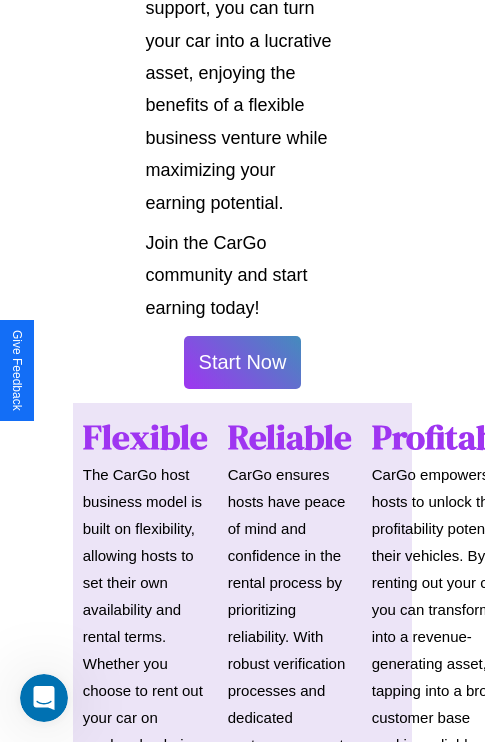 click on "Start Now" at bounding box center [243, 362] 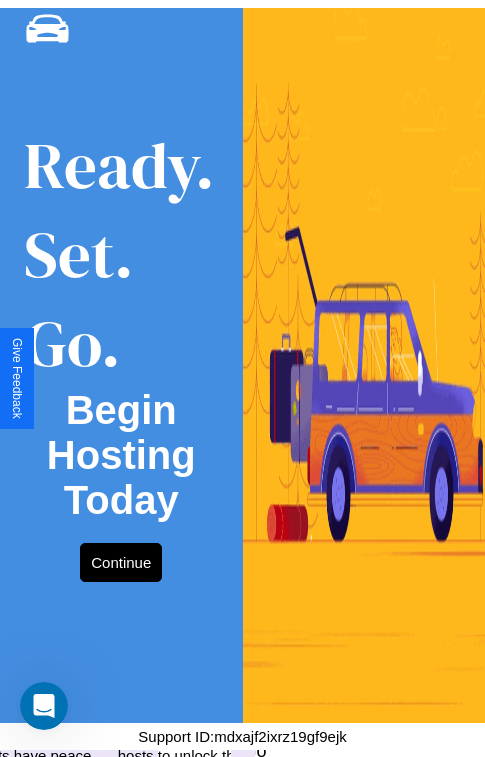 scroll, scrollTop: 0, scrollLeft: 0, axis: both 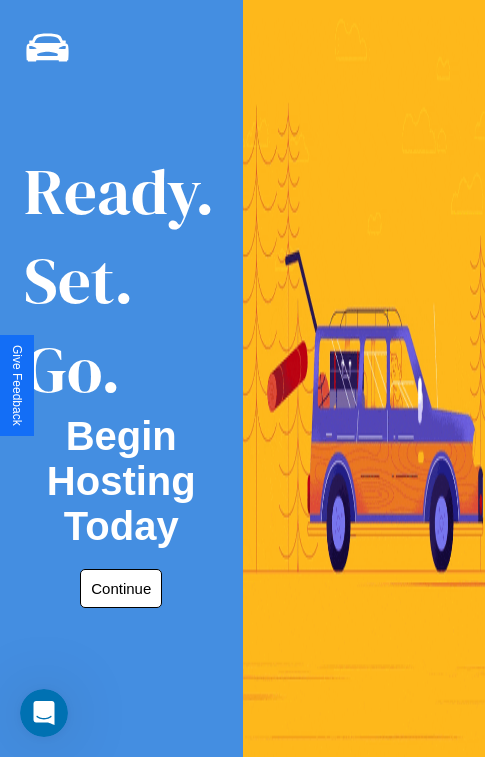 click on "Continue" at bounding box center [121, 588] 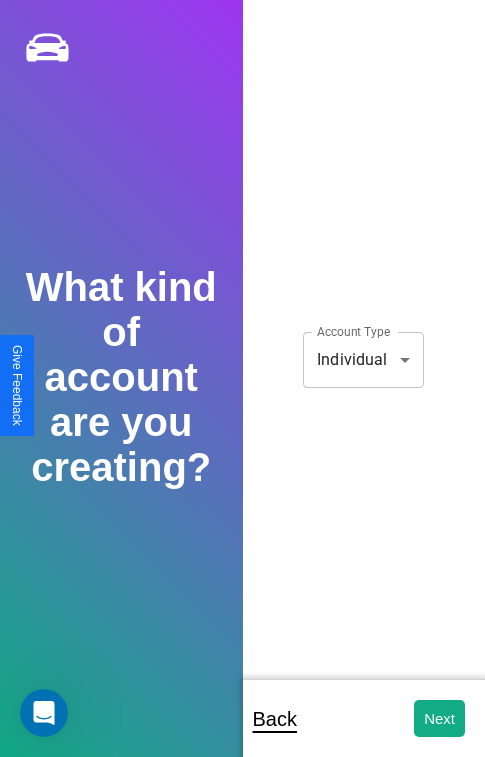 click on "**********" at bounding box center (242, 392) 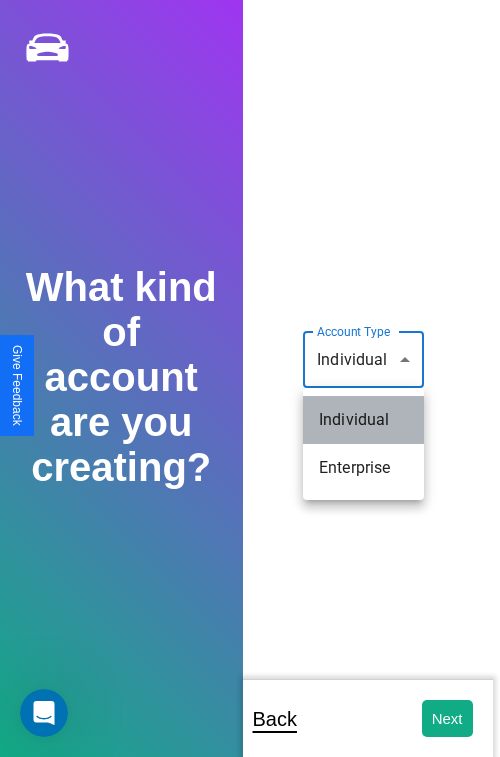 click on "Individual" at bounding box center (363, 420) 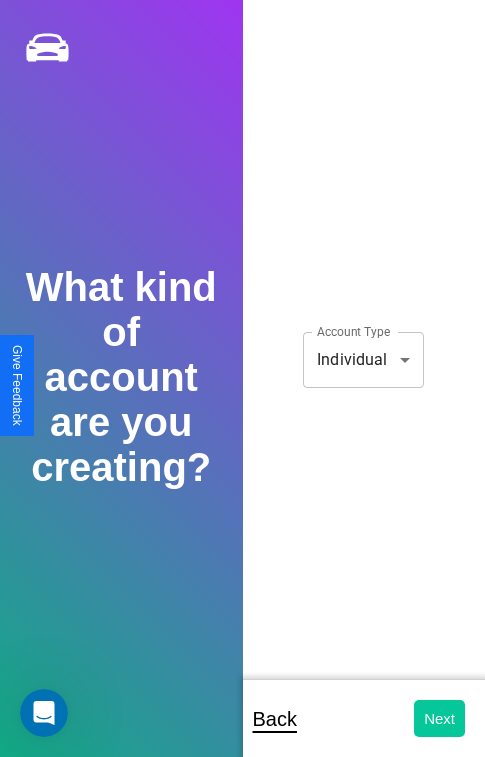click on "Next" at bounding box center [439, 718] 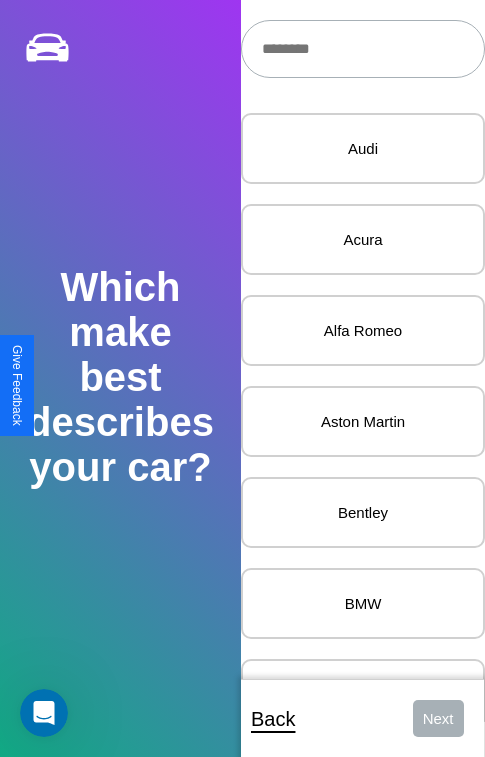 click at bounding box center [363, 49] 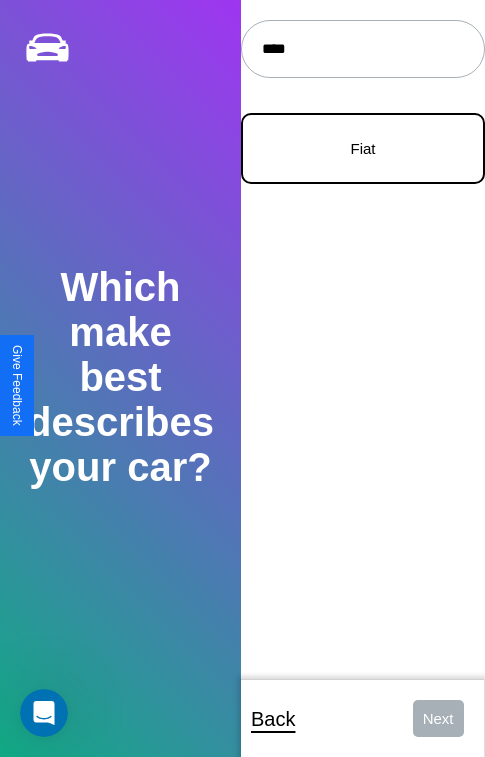 type on "****" 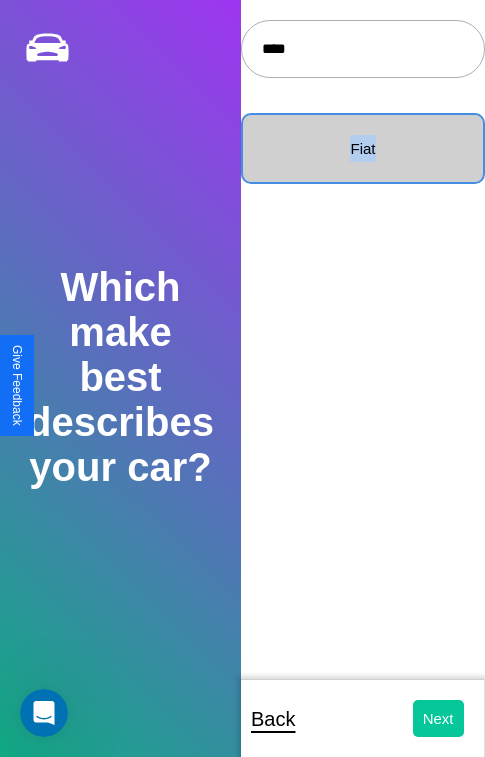 click on "Next" at bounding box center [438, 718] 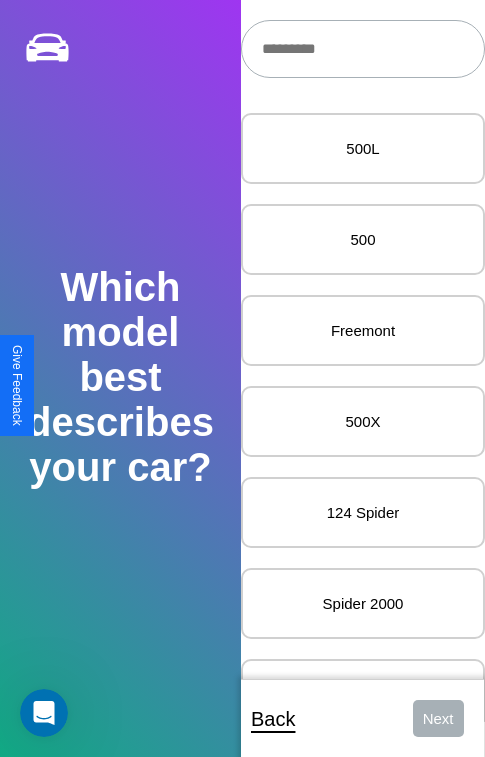scroll, scrollTop: 27, scrollLeft: 0, axis: vertical 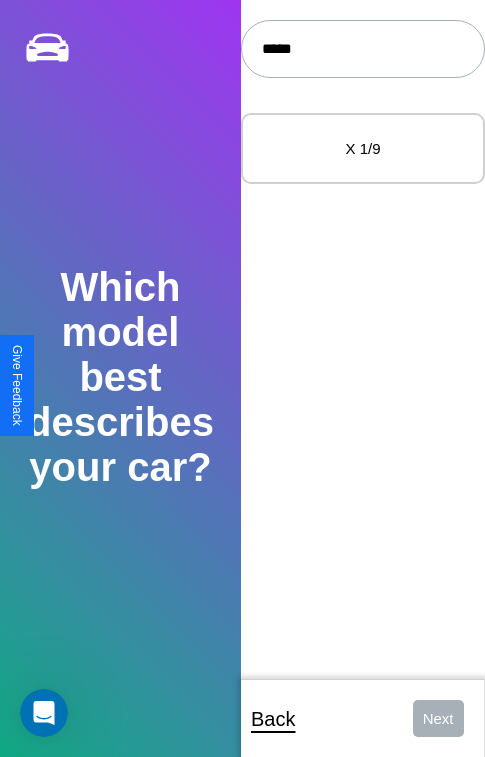 type on "*****" 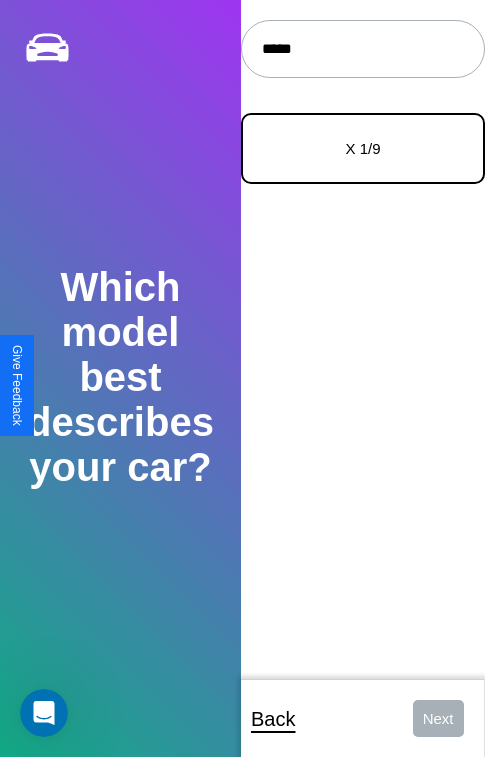 click on "X 1/9" at bounding box center [363, 148] 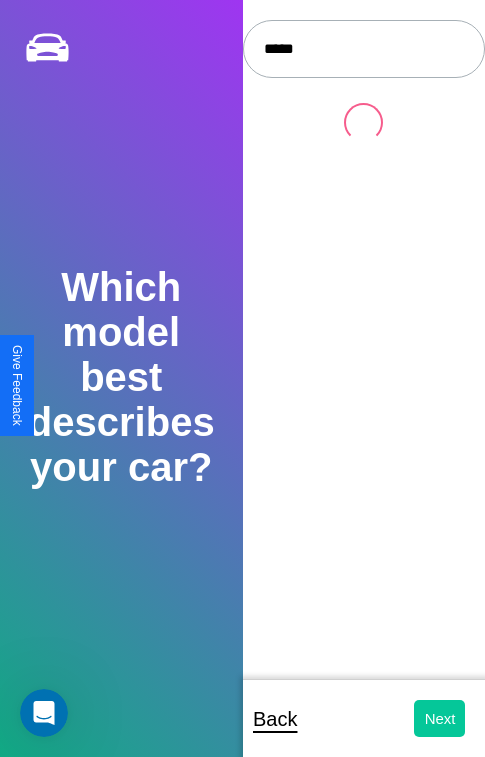 click on "Next" at bounding box center [439, 718] 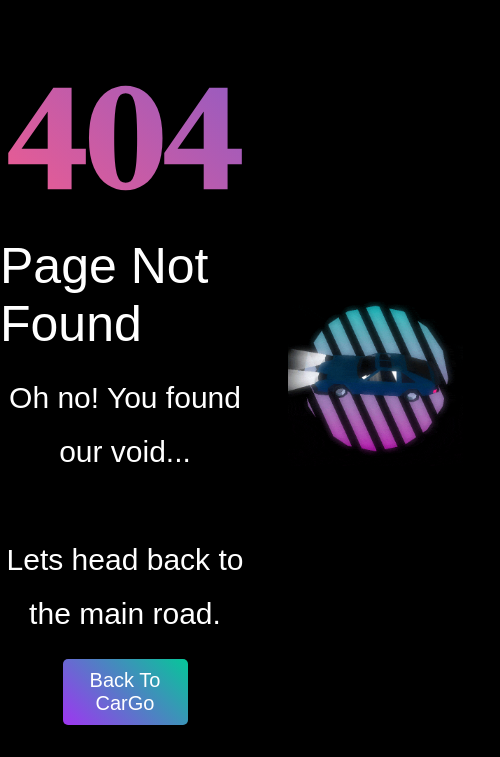 scroll, scrollTop: 0, scrollLeft: 0, axis: both 